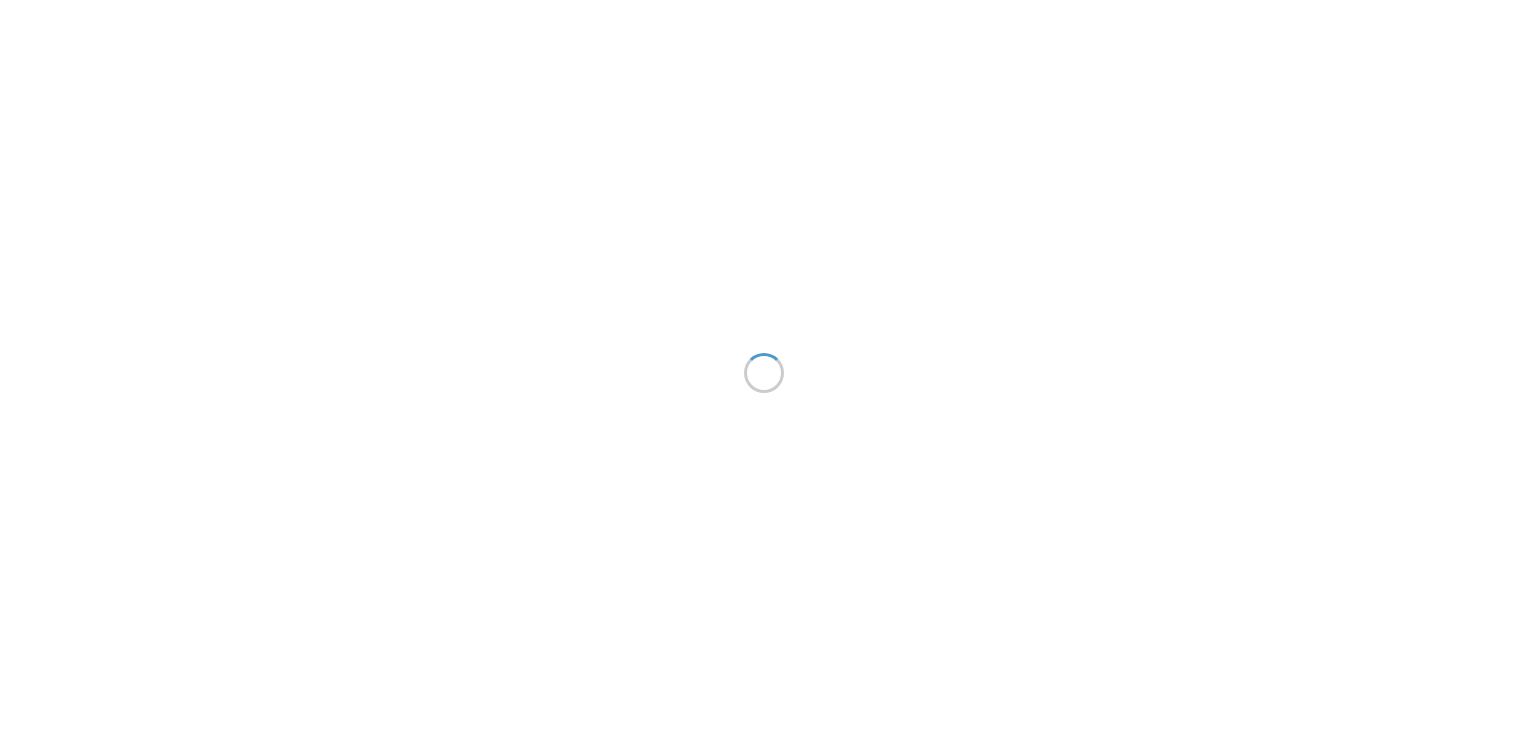 scroll, scrollTop: 0, scrollLeft: 0, axis: both 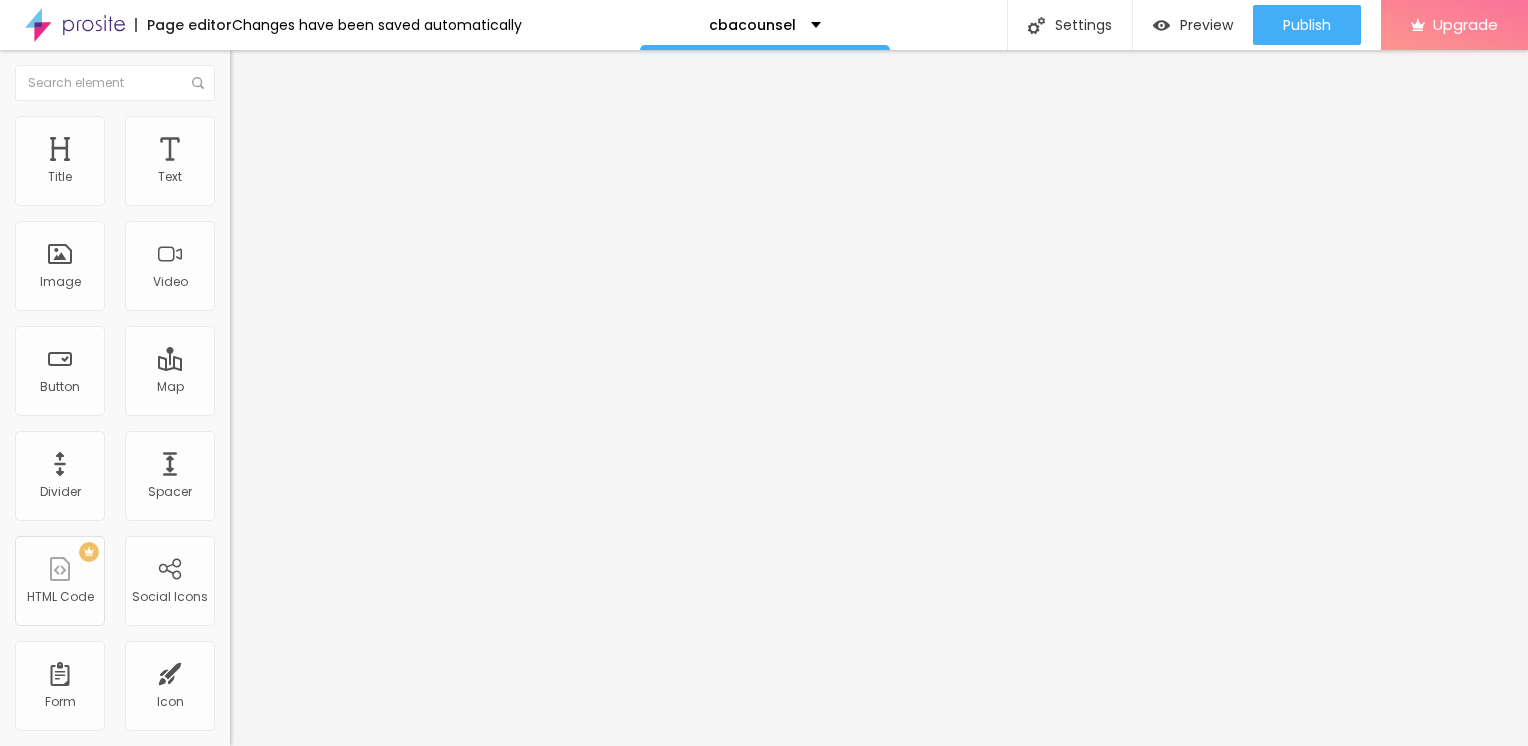 click on "Add image" at bounding box center [271, 163] 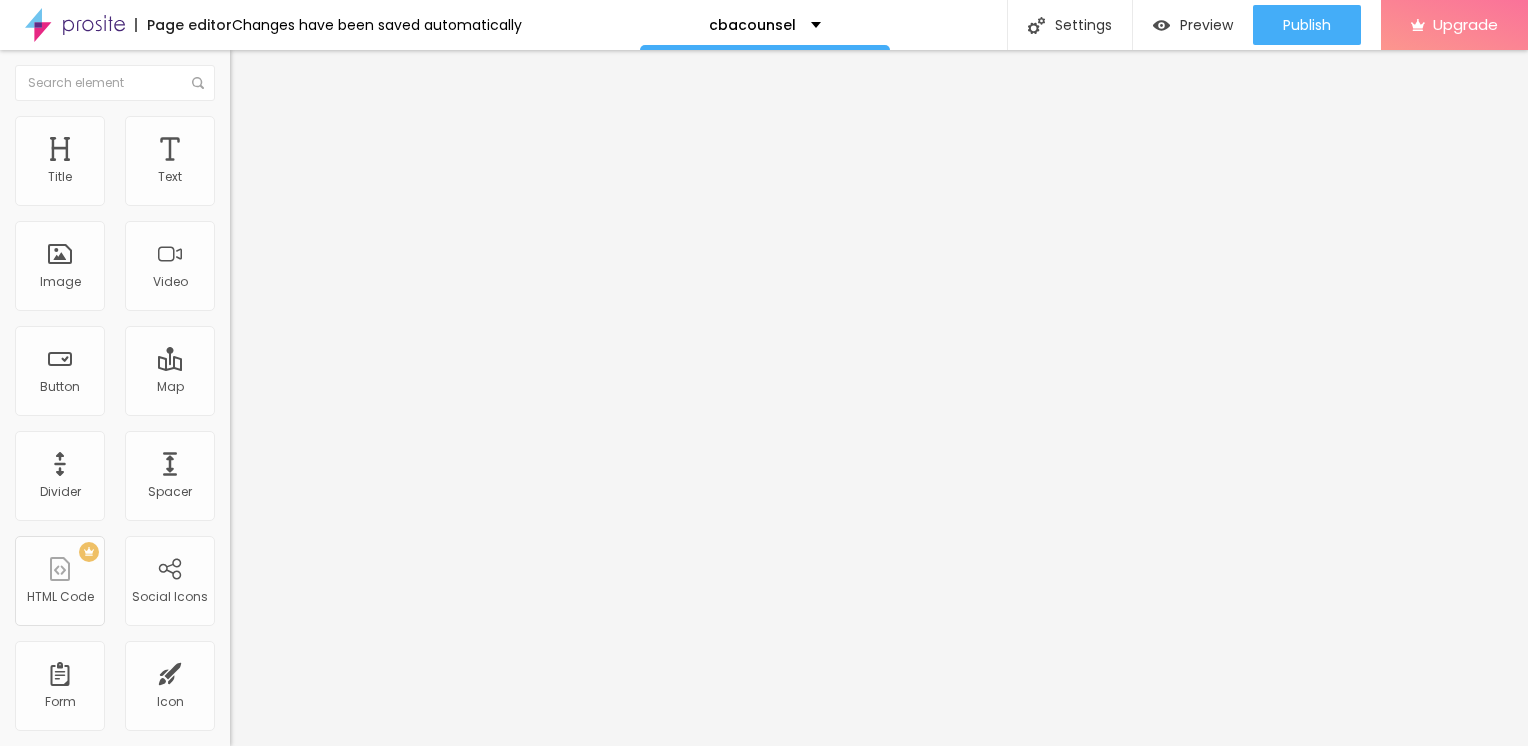 drag, startPoint x: 210, startPoint y: 206, endPoint x: 0, endPoint y: 206, distance: 210 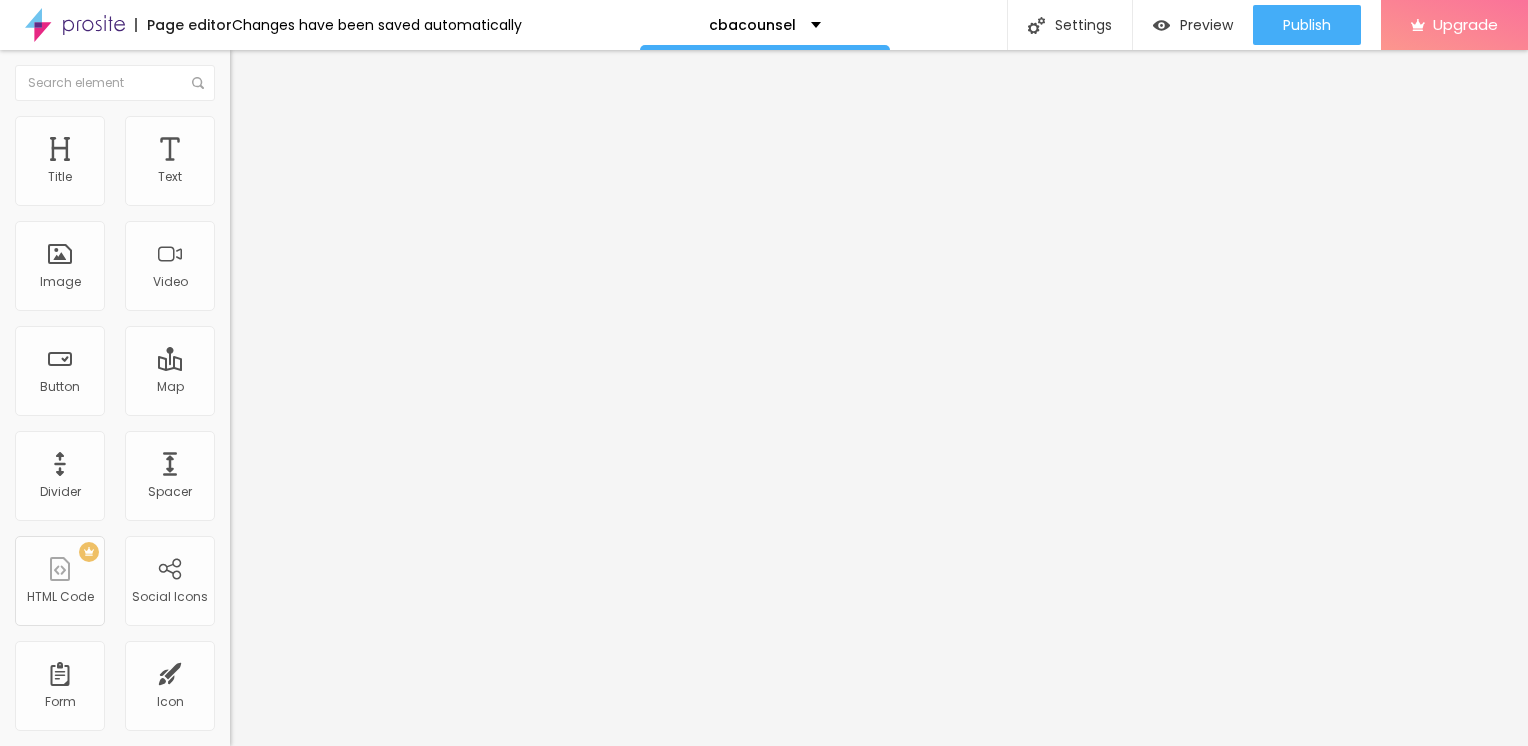 click at bounding box center [294, 197] 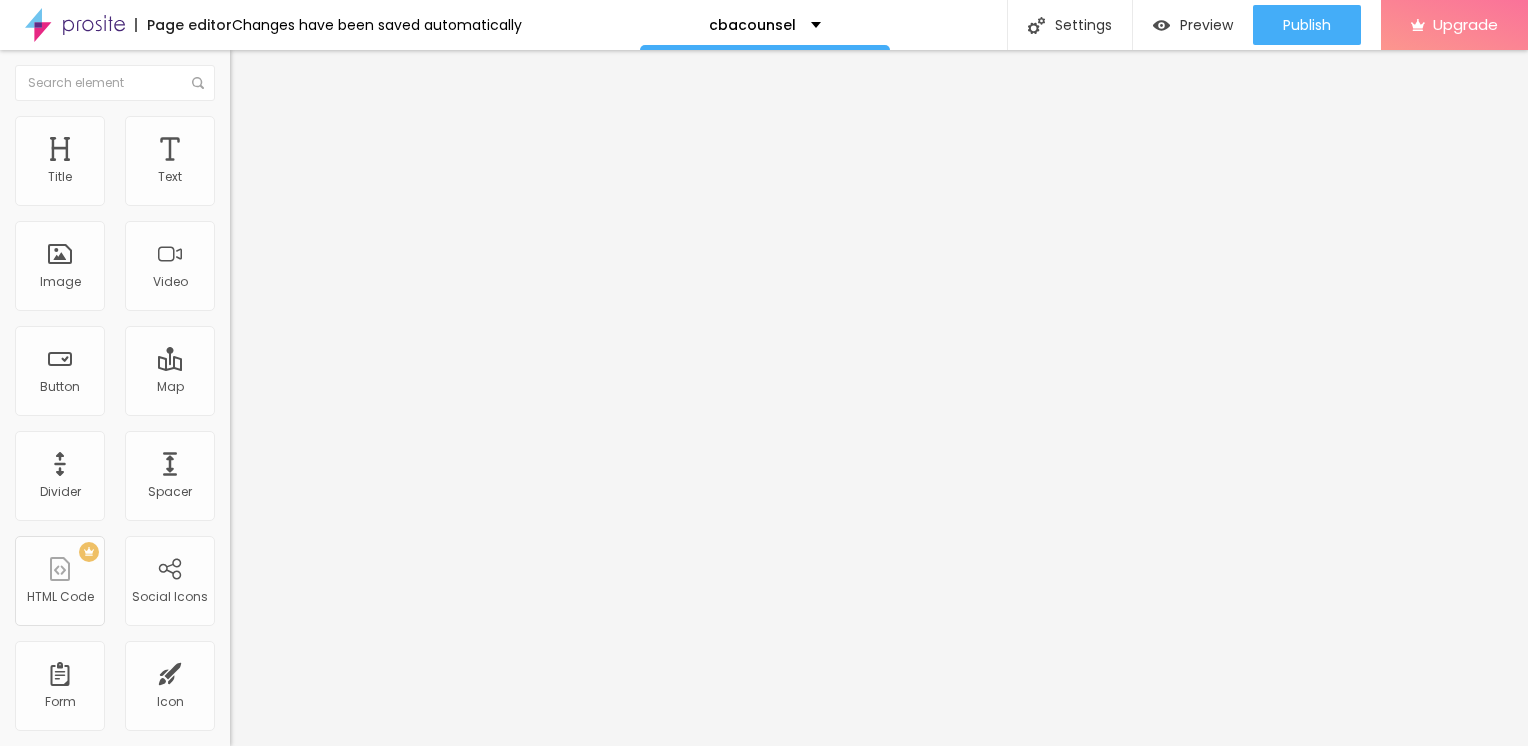 click on "Edit Image" at bounding box center [297, 73] 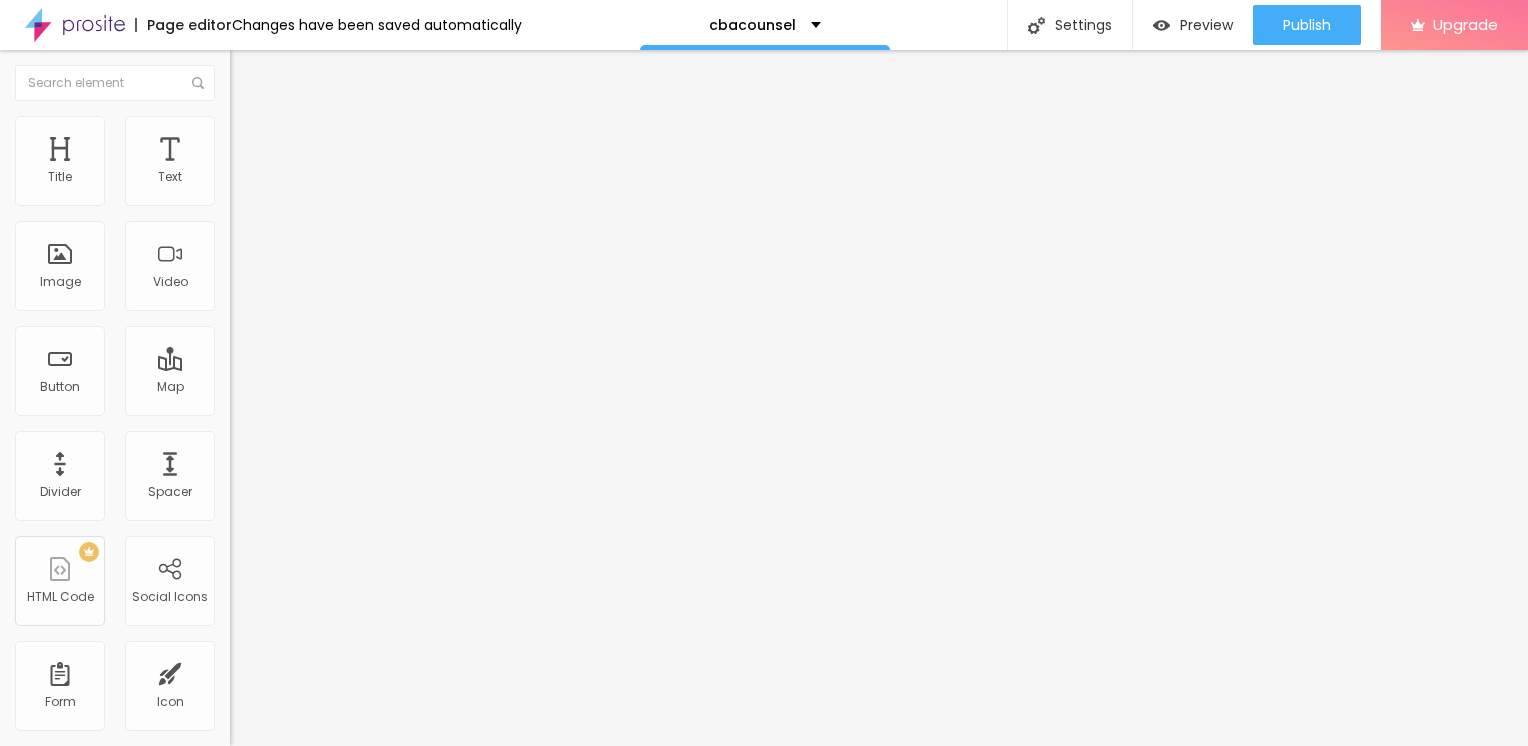 click 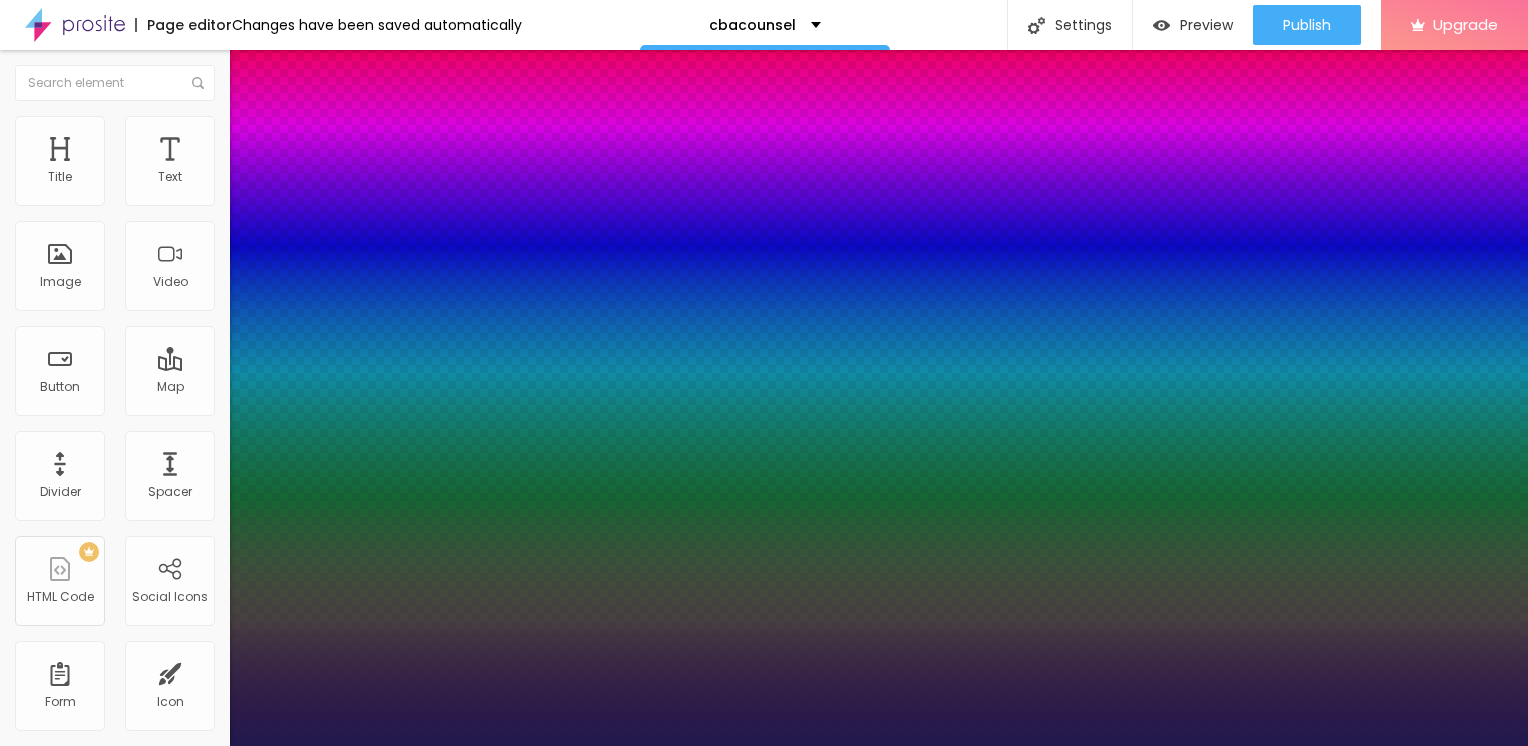type on "1" 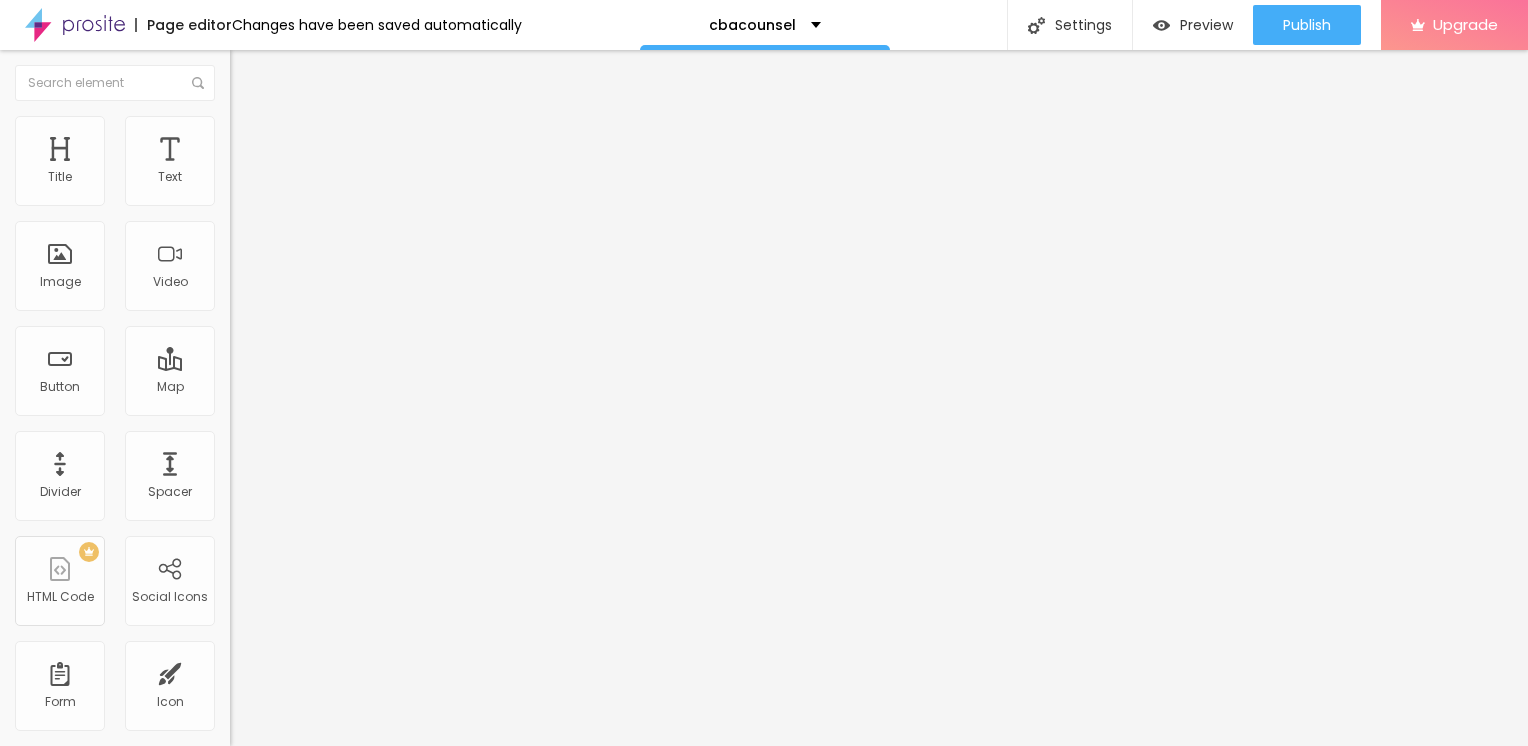 click on "Edit Text" at bounding box center [290, 73] 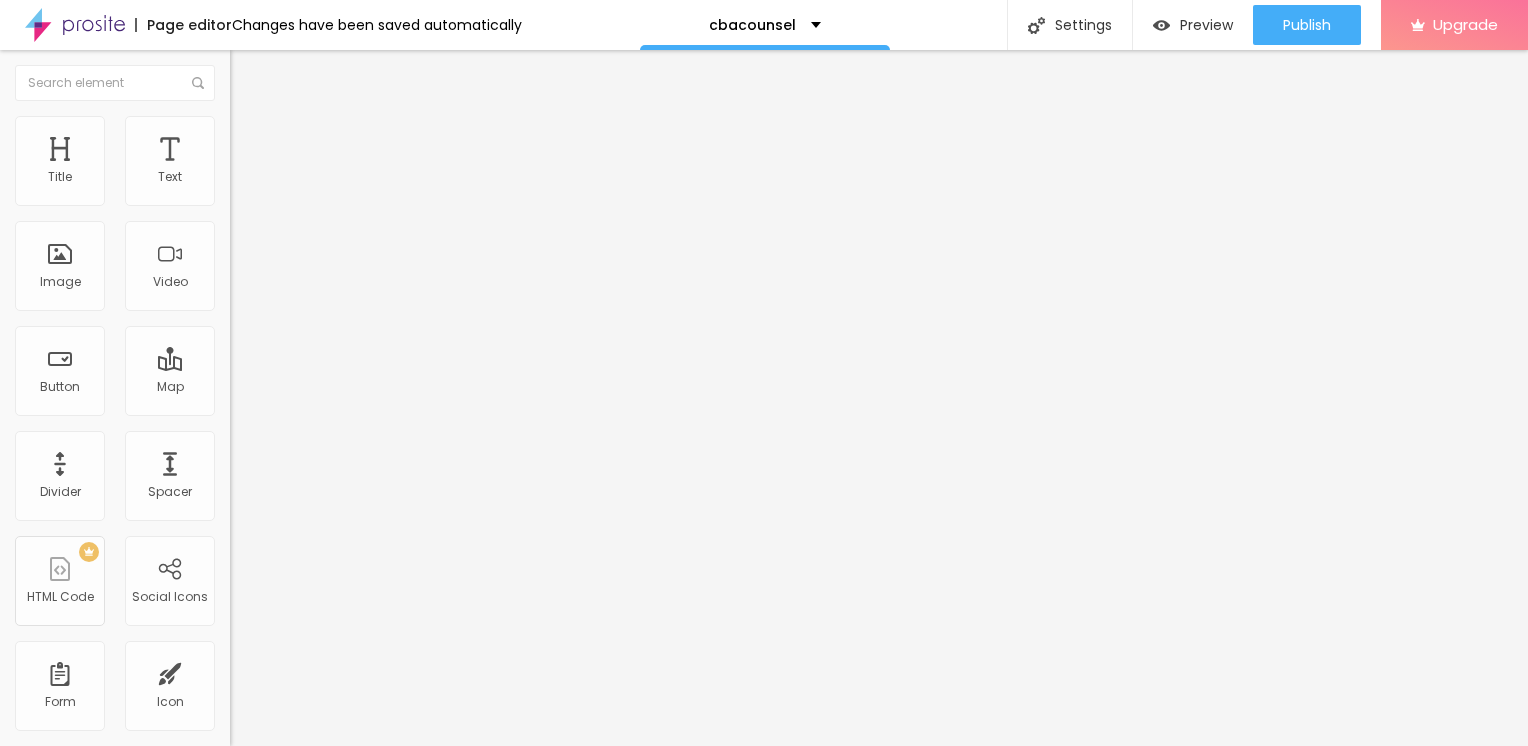 drag, startPoint x: 115, startPoint y: 217, endPoint x: -4, endPoint y: 168, distance: 128.69344 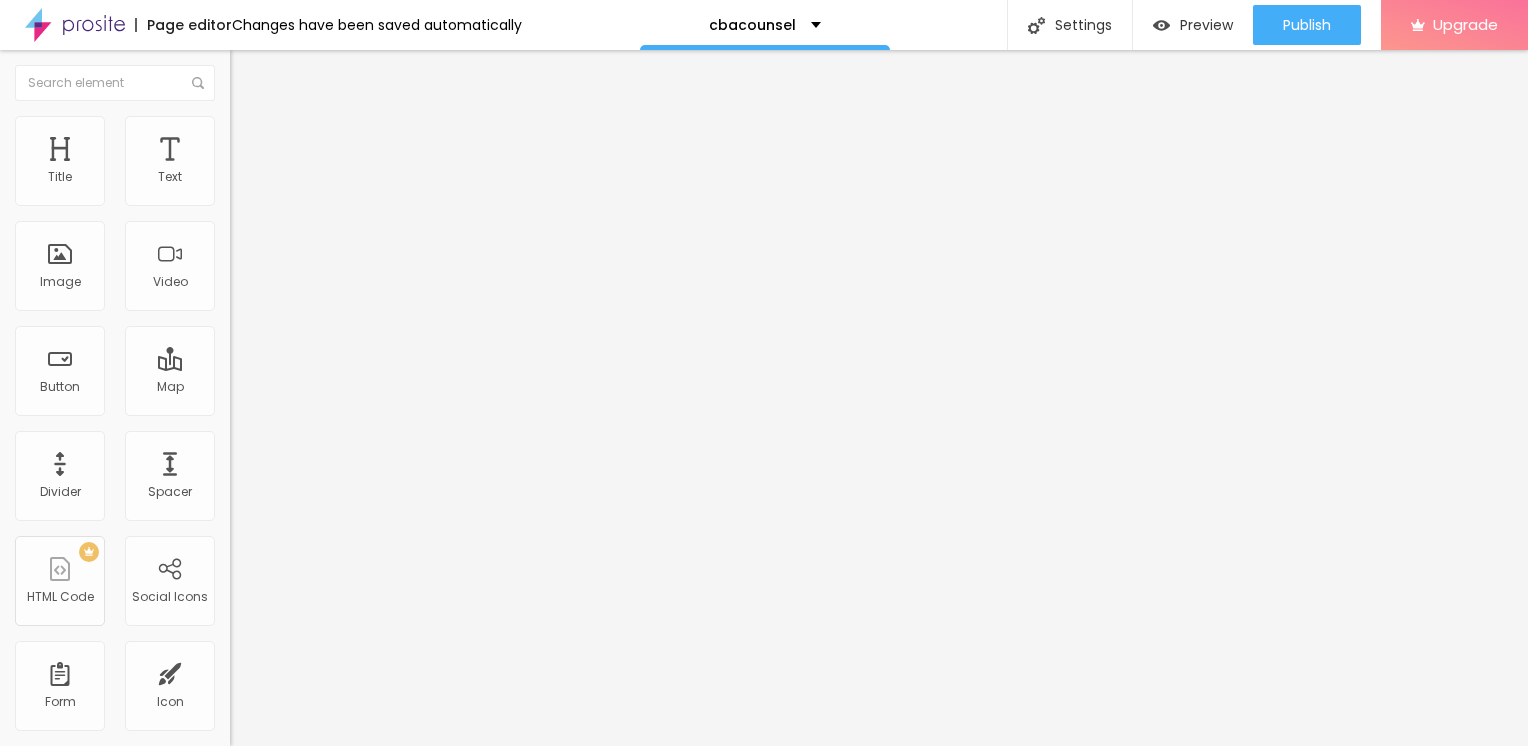 paste on "→ VIEW DOCUMENT HERE" 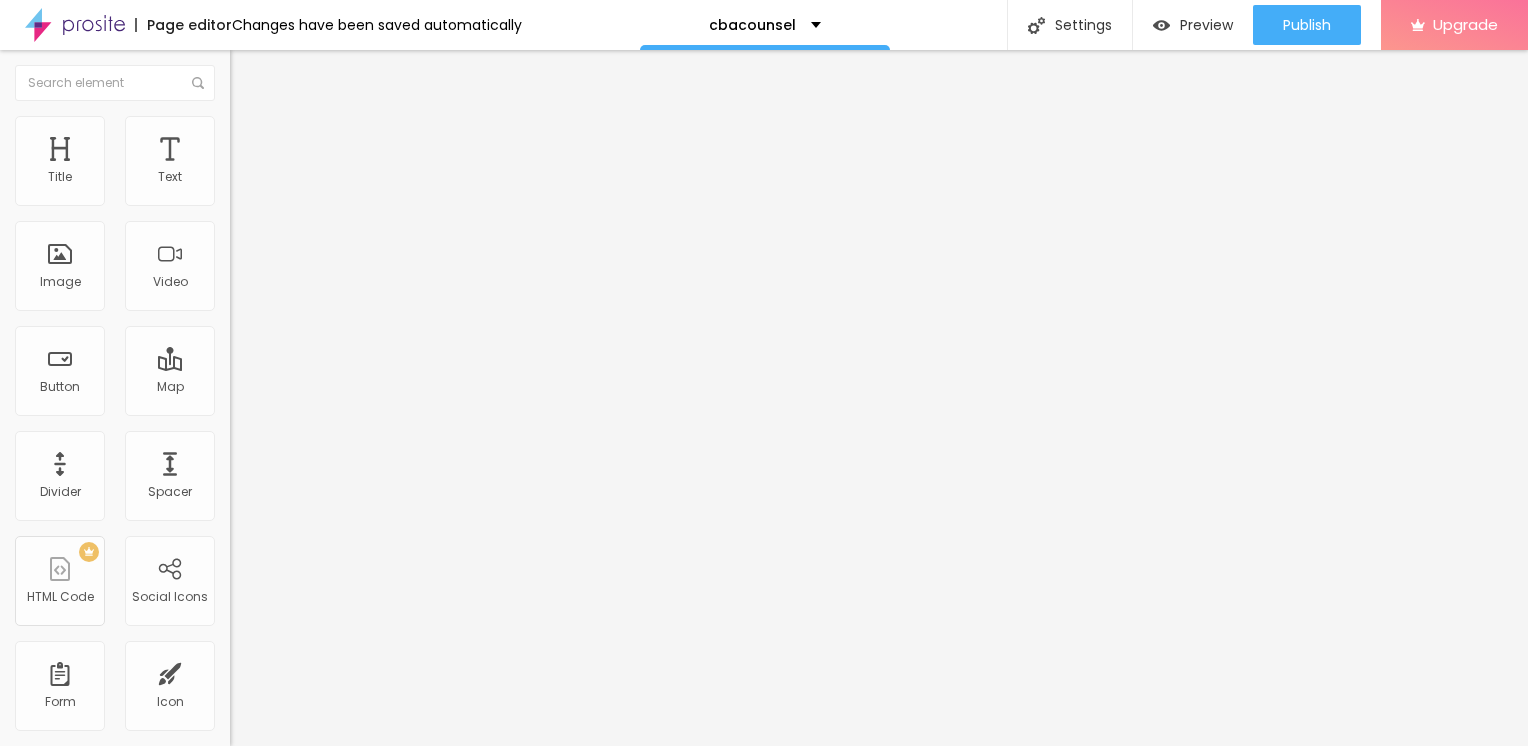 click on "→ VIEW DOCUMENT HERE" at bounding box center [350, 178] 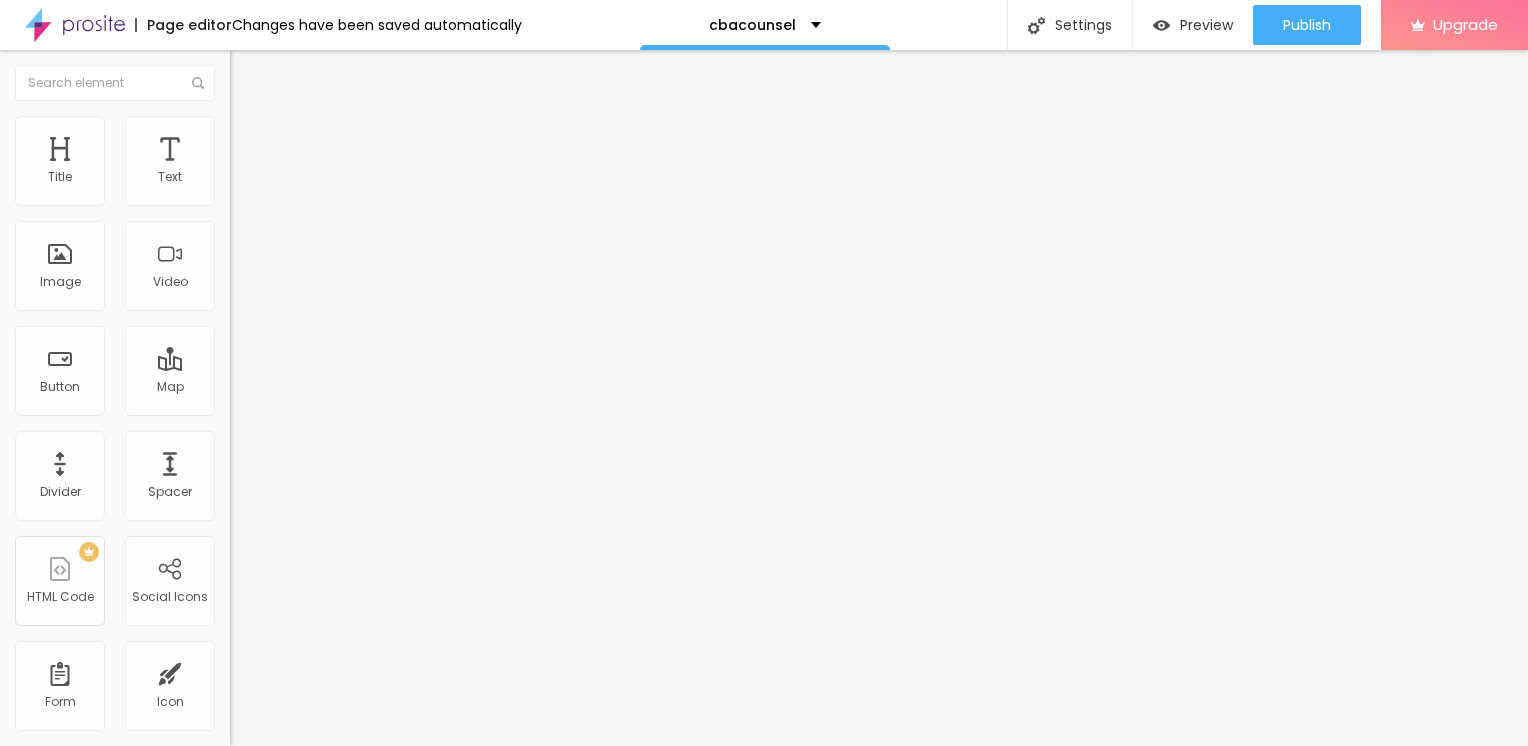 type on "https://mldistributionsgroup.com/" 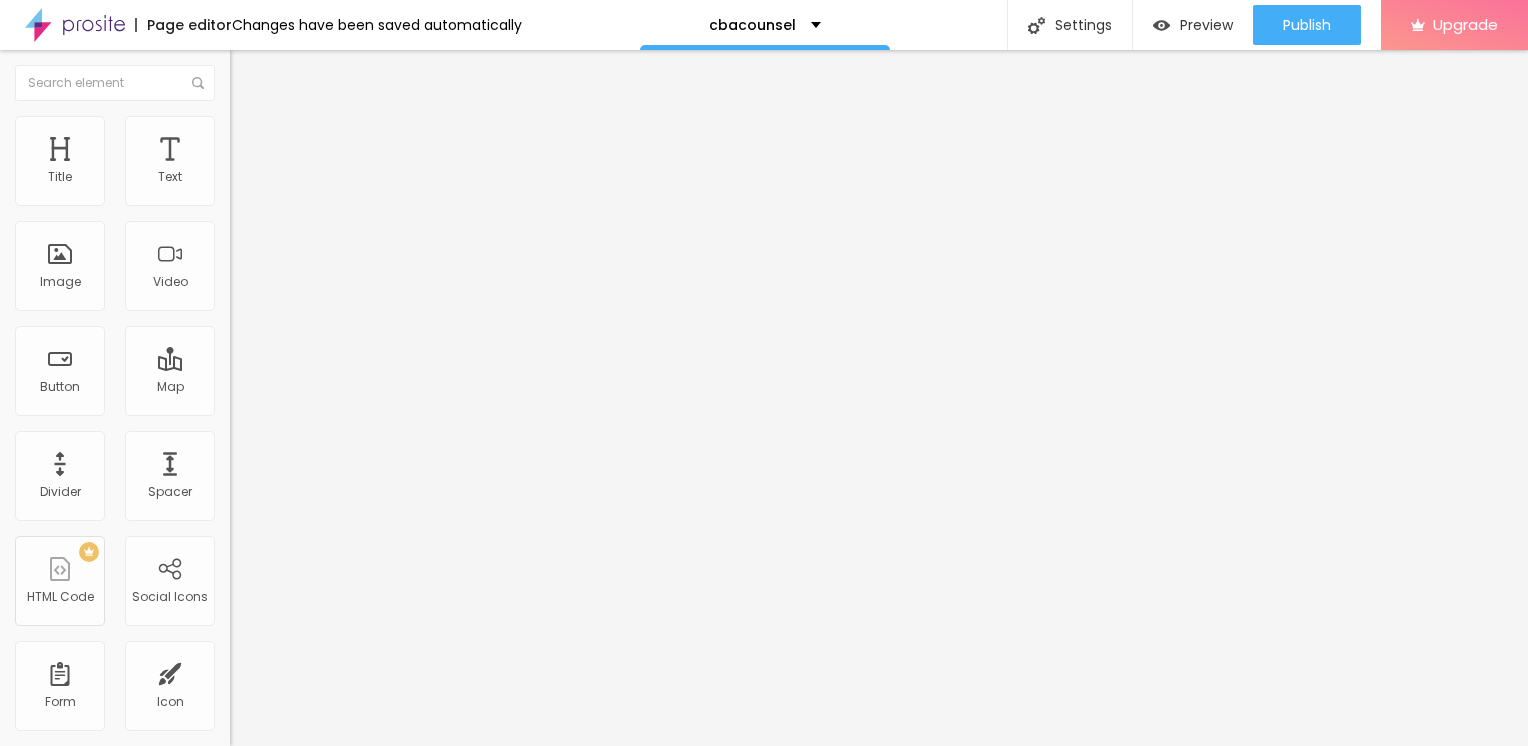 scroll, scrollTop: 0, scrollLeft: 0, axis: both 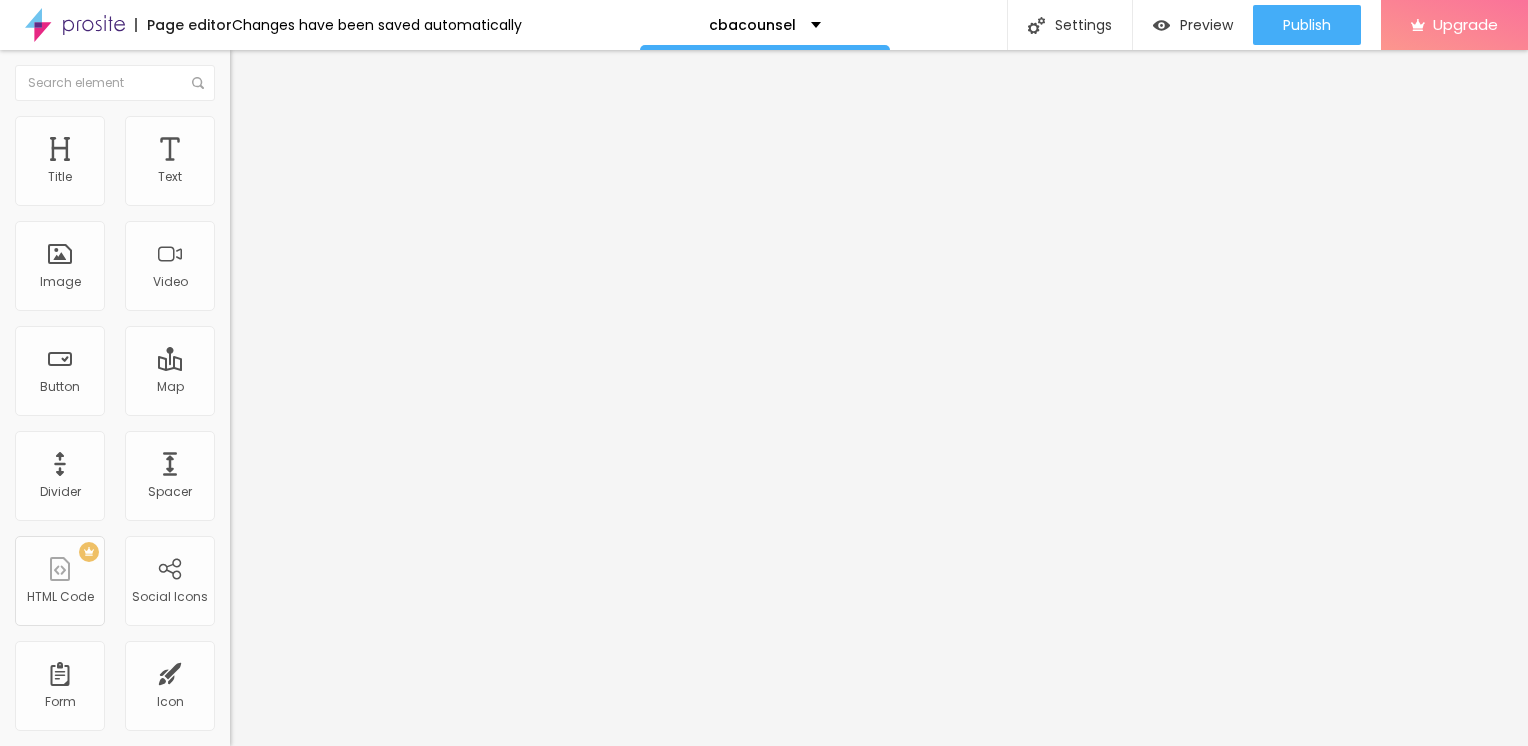 type on "9" 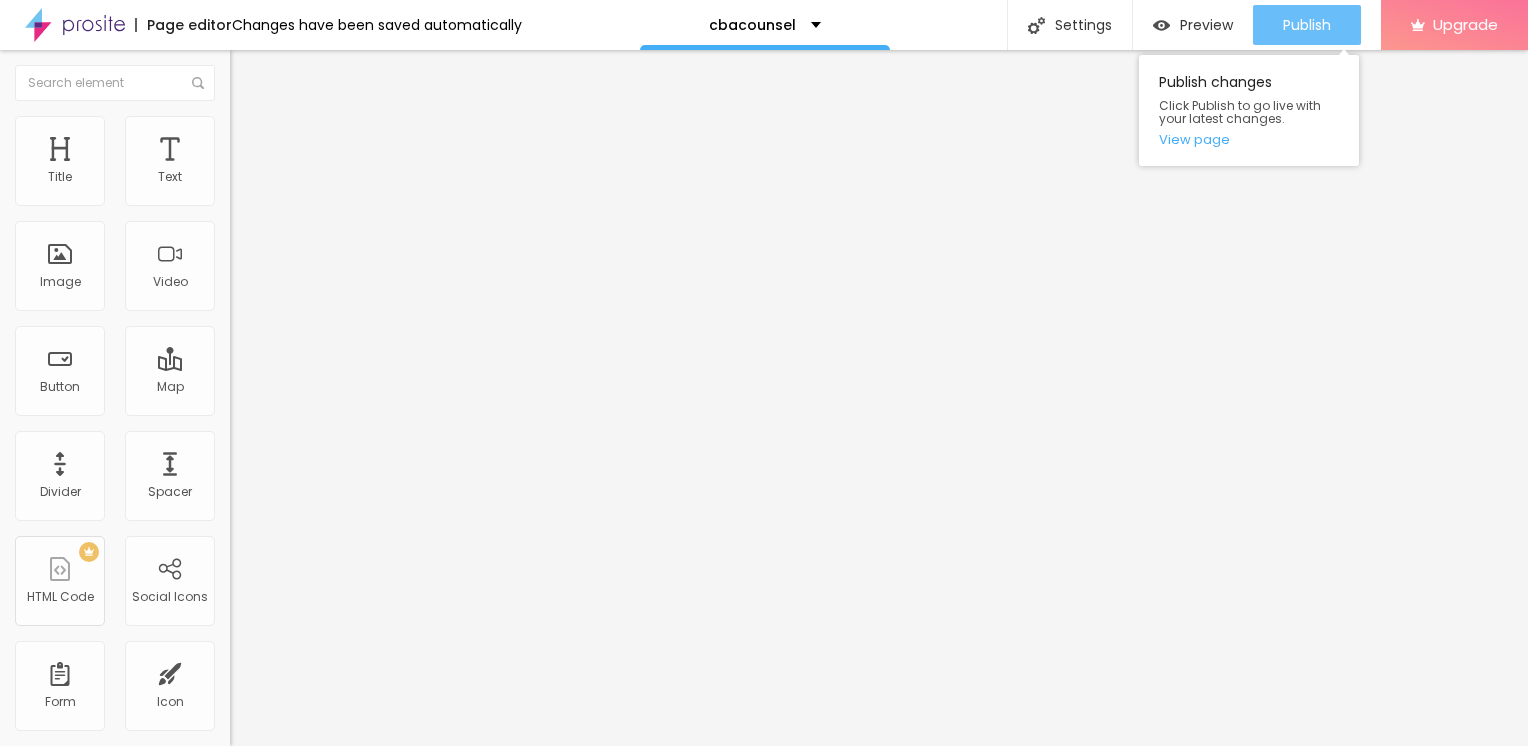 click on "Publish" at bounding box center (1307, 25) 